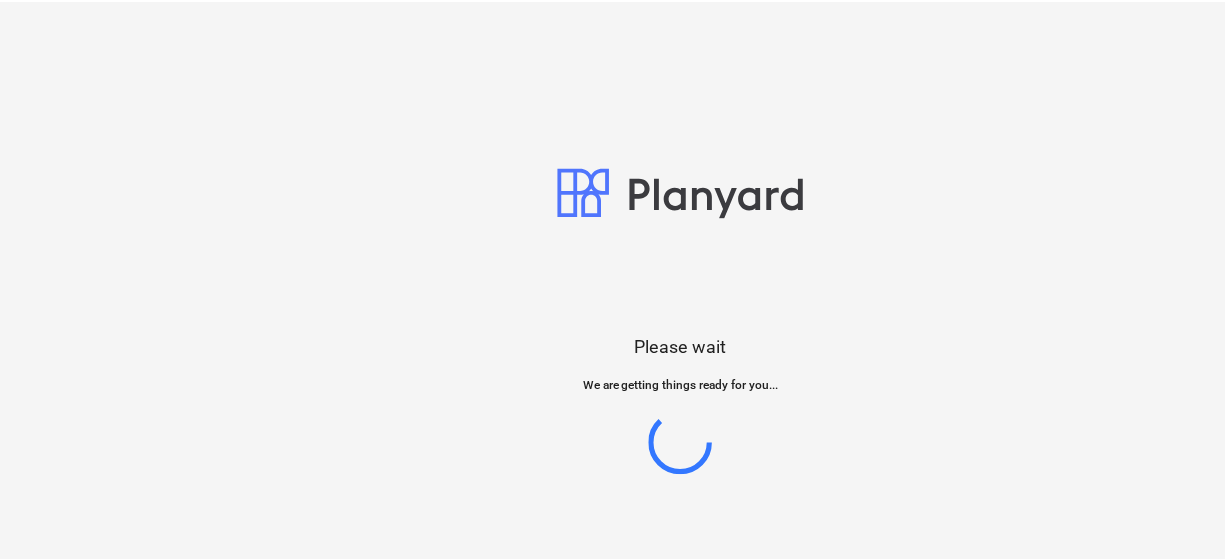 scroll, scrollTop: 0, scrollLeft: 0, axis: both 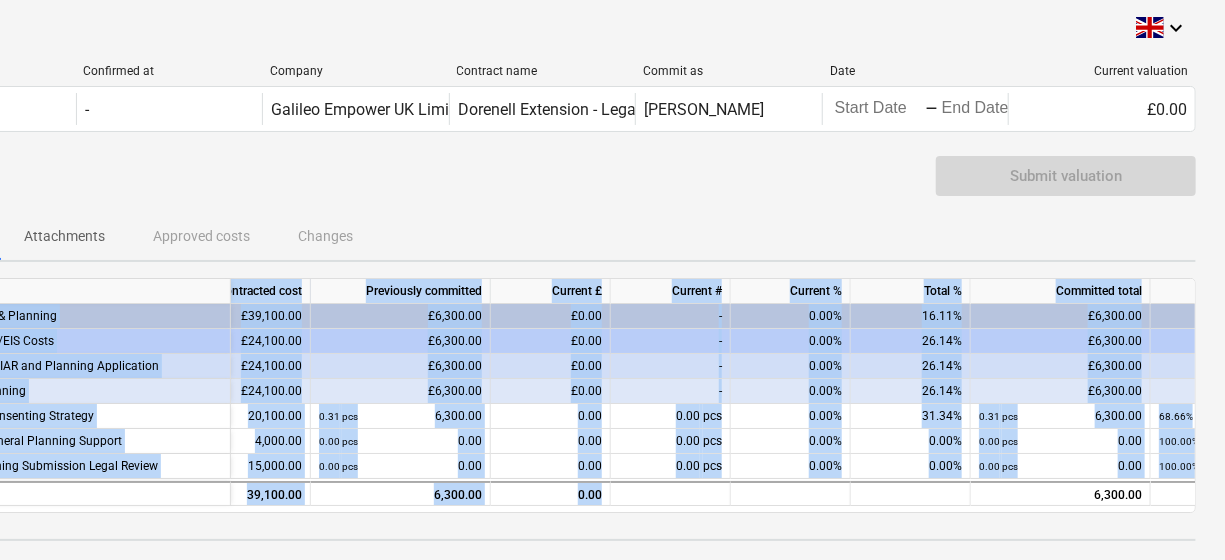drag, startPoint x: 1224, startPoint y: 502, endPoint x: 1283, endPoint y: 499, distance: 59.07622 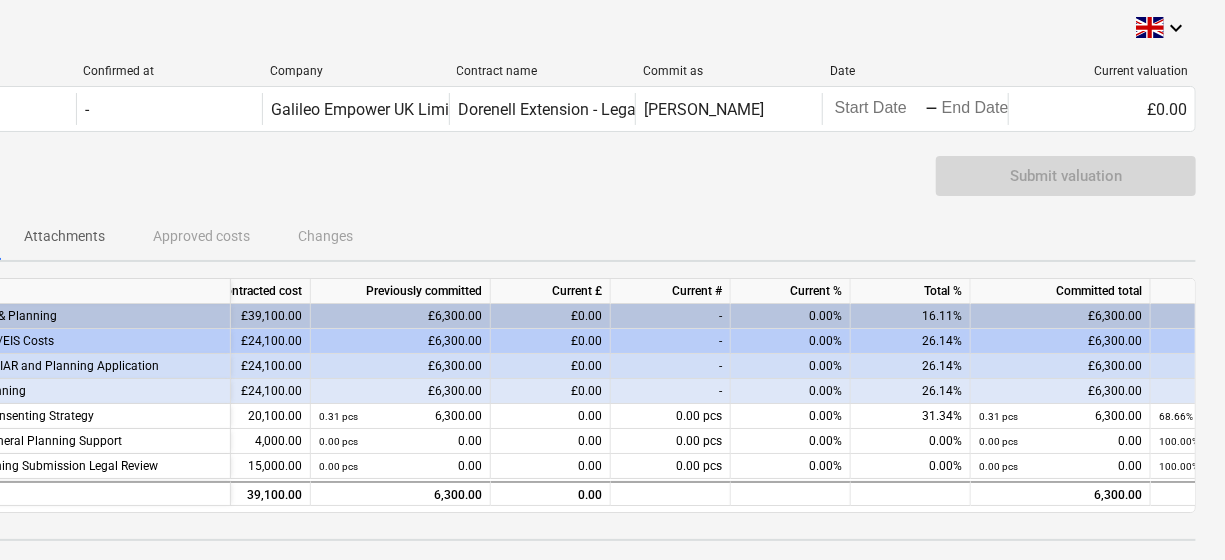 drag, startPoint x: 1283, startPoint y: 499, endPoint x: 756, endPoint y: 158, distance: 627.70215 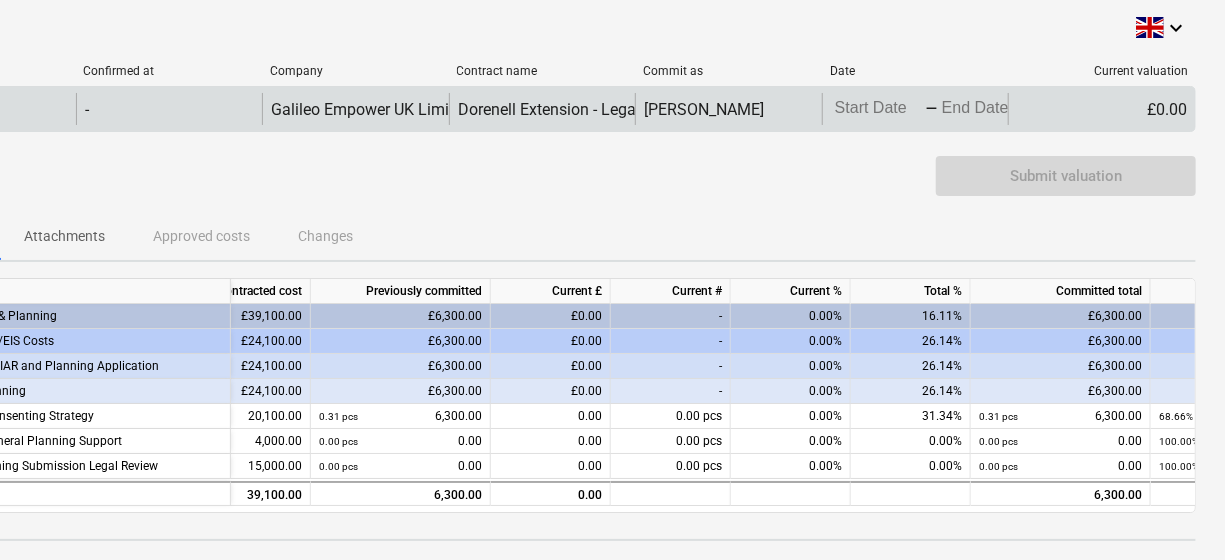 click on "keyboard_arrow_down Status Confirmed at Company Contract name Commit as Date Current valuation Draft - Galileo Empower UK Limited (previously GGE Scotland Limited) Dorenell Extension - Legal / Planning Advice and Review Eversheds [PERSON_NAME] Press the down arrow key to interact with the calendar and
select a date. Press the question mark key to get the keyboard shortcuts for changing dates. - Press the down arrow key to interact with the calendar and
select a date. Press the question mark key to get the keyboard shortcuts for changing dates. £0.00 Please wait Submit valuation Line-items Attachments Approved costs Changes keyboard_arrow_down Line-item Contracted cost Previously committed Current £ Current # Current % Total % Committed total Valuation remaining keyboard_arrow_down 4000 ESIA & Planning  £39,100.00 £6,300.00 £0.00 - 0.00% 16.11% £6,300.00 £32,800.00 keyboard_arrow_down 4000-0 EIA/EIS Costs  £24,100.00 £6,300.00 £0.00 - 0.00% 26.14% £6,300.00 £17,800.00 keyboard_arrow_down - -" at bounding box center (470, 280) 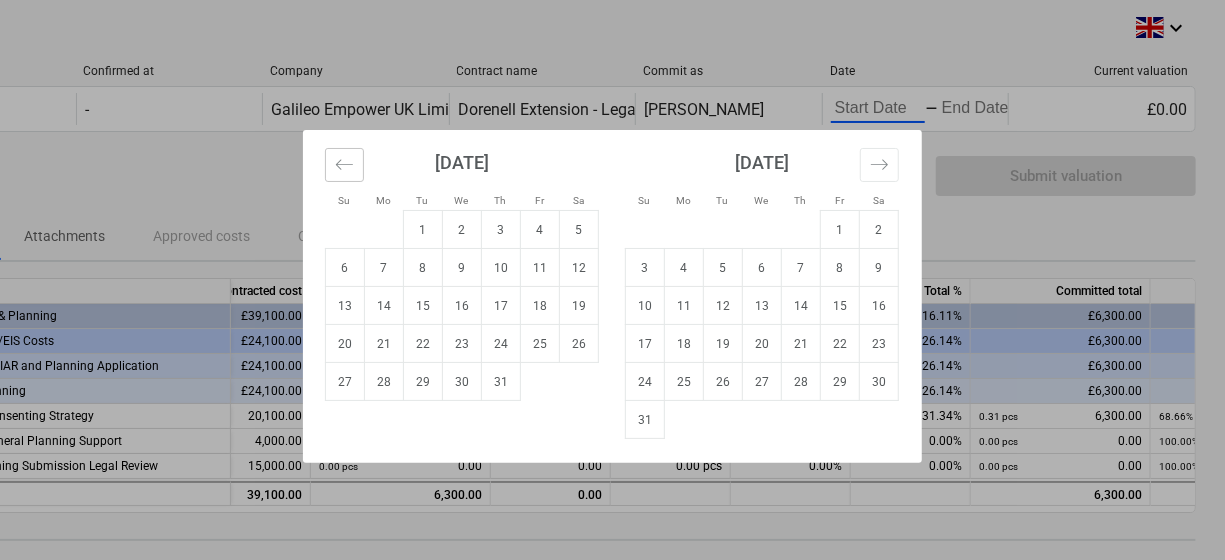 click 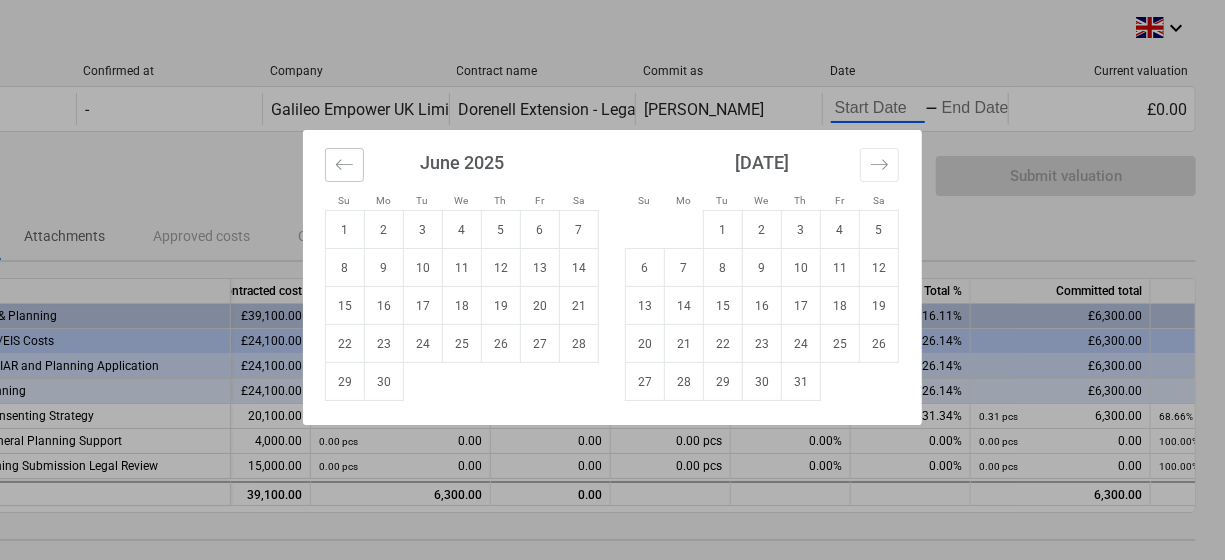 click 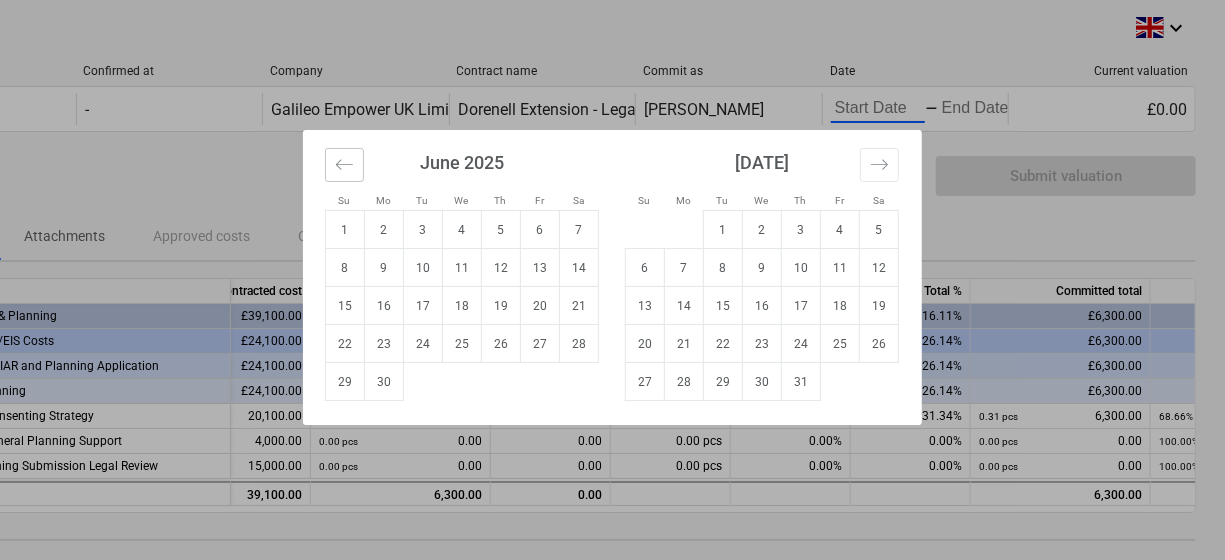 click 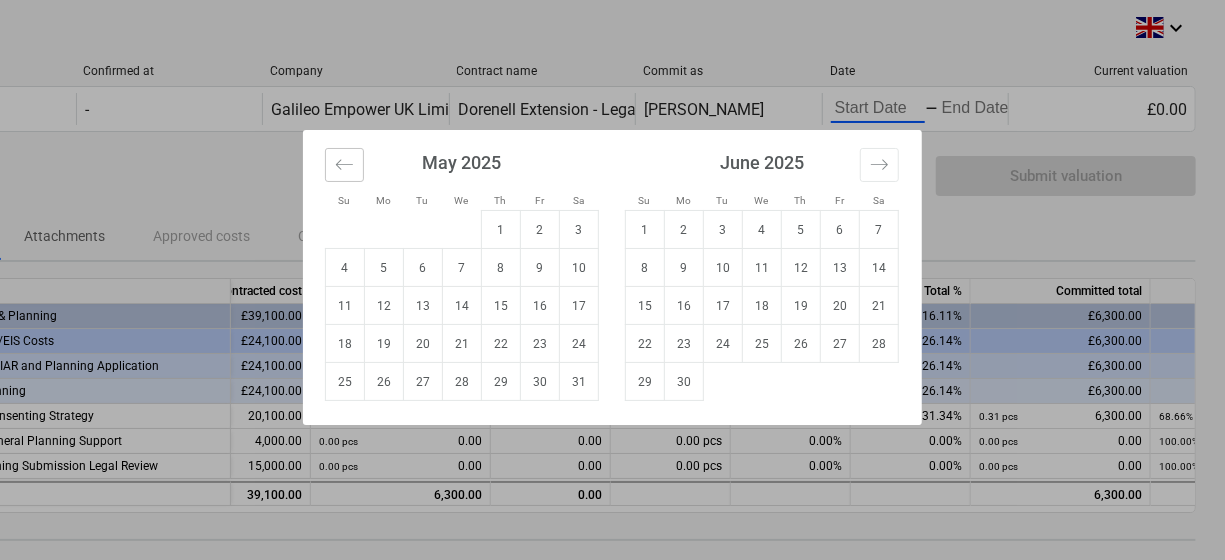 click 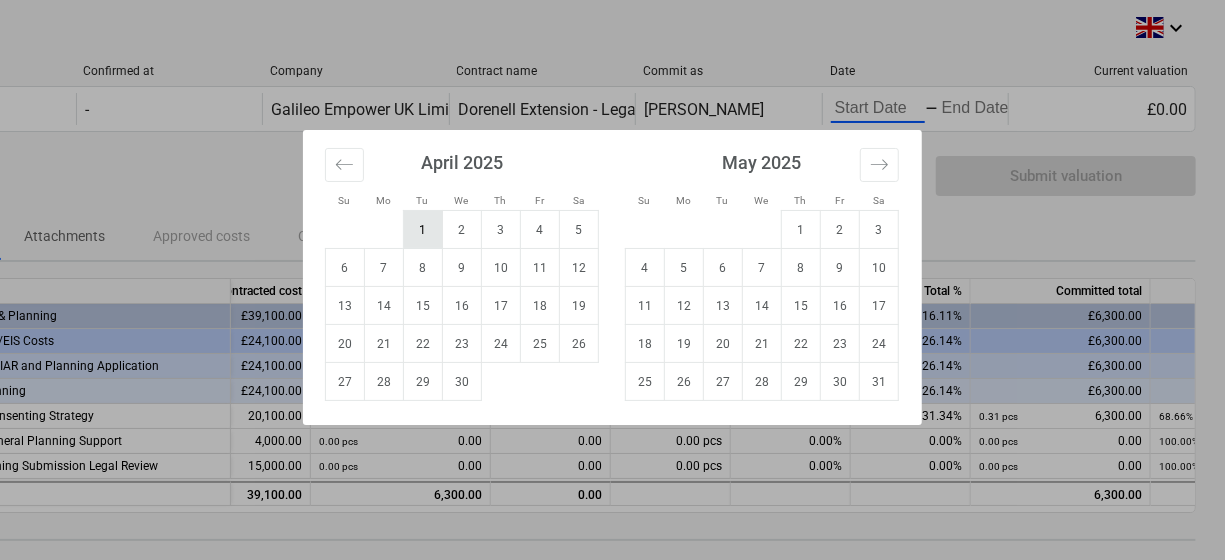 click on "1" at bounding box center (423, 230) 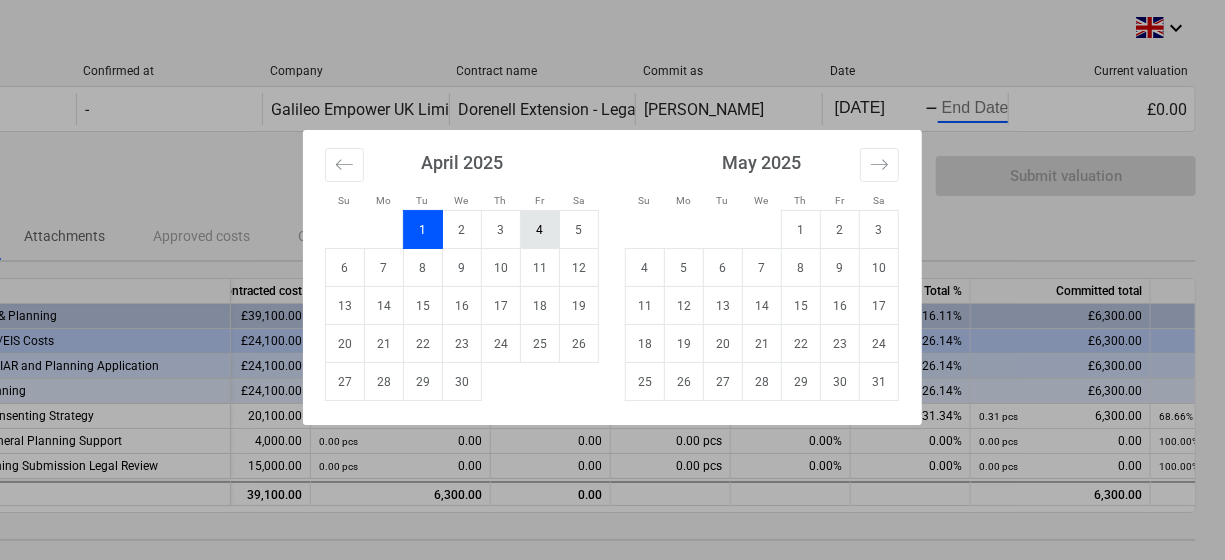 scroll, scrollTop: 0, scrollLeft: 23, axis: horizontal 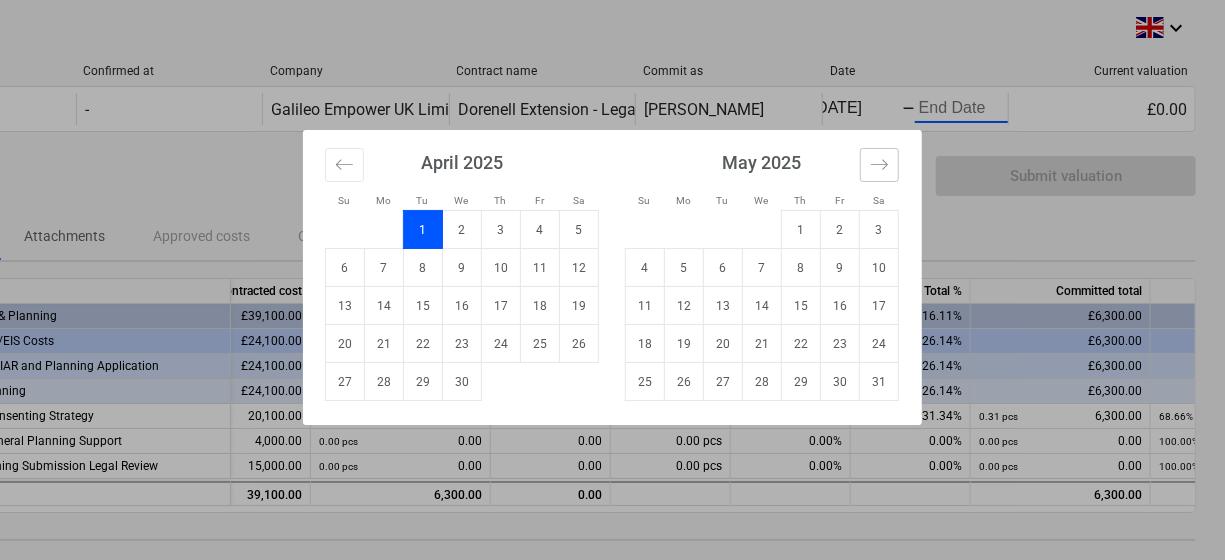 click 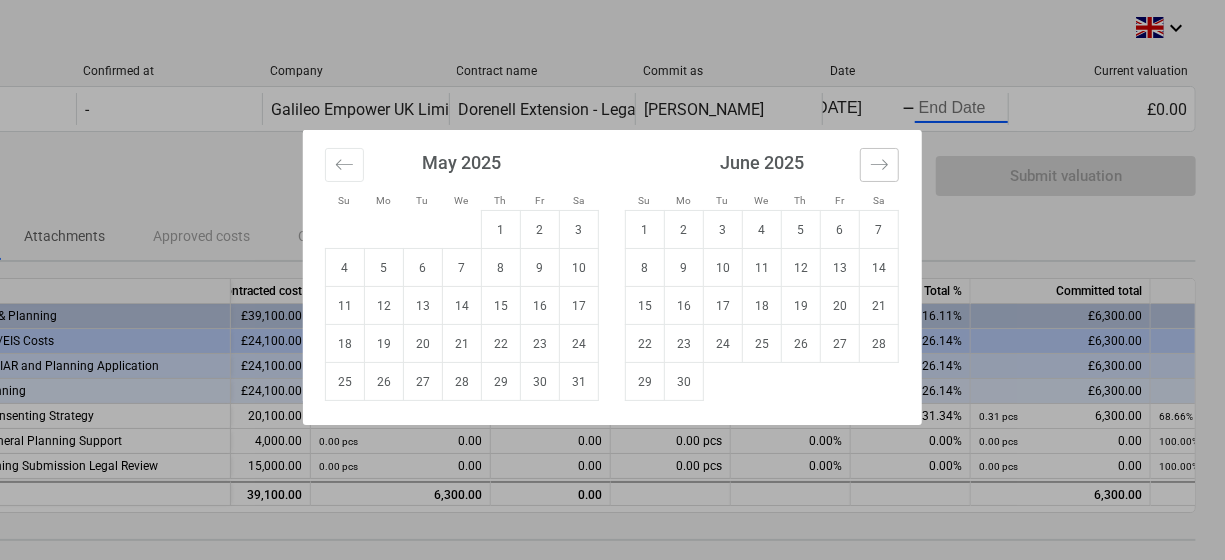 click 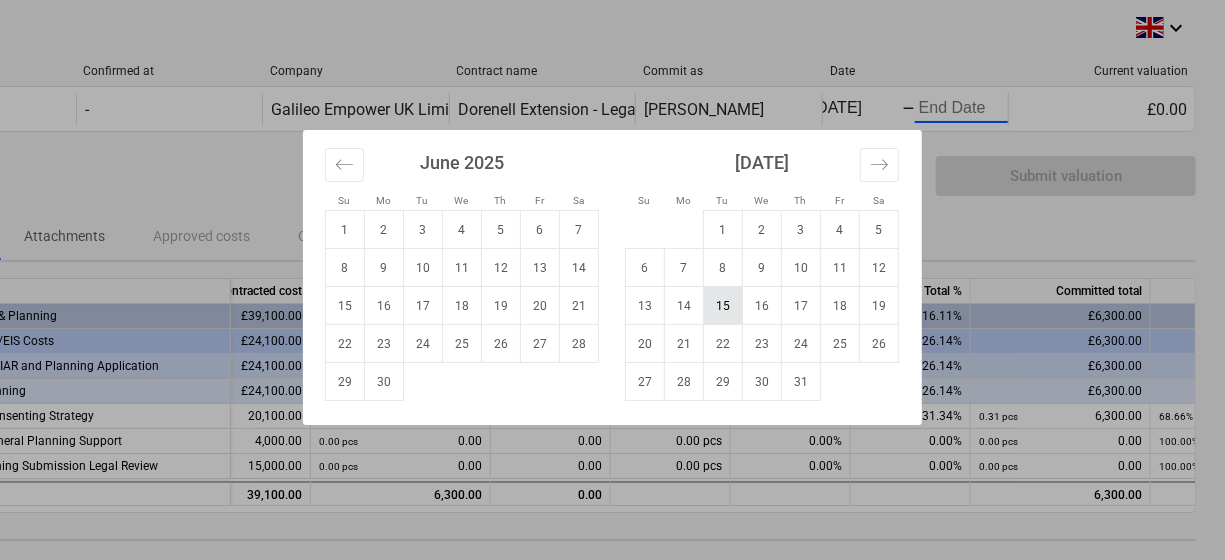 click on "15" at bounding box center [723, 306] 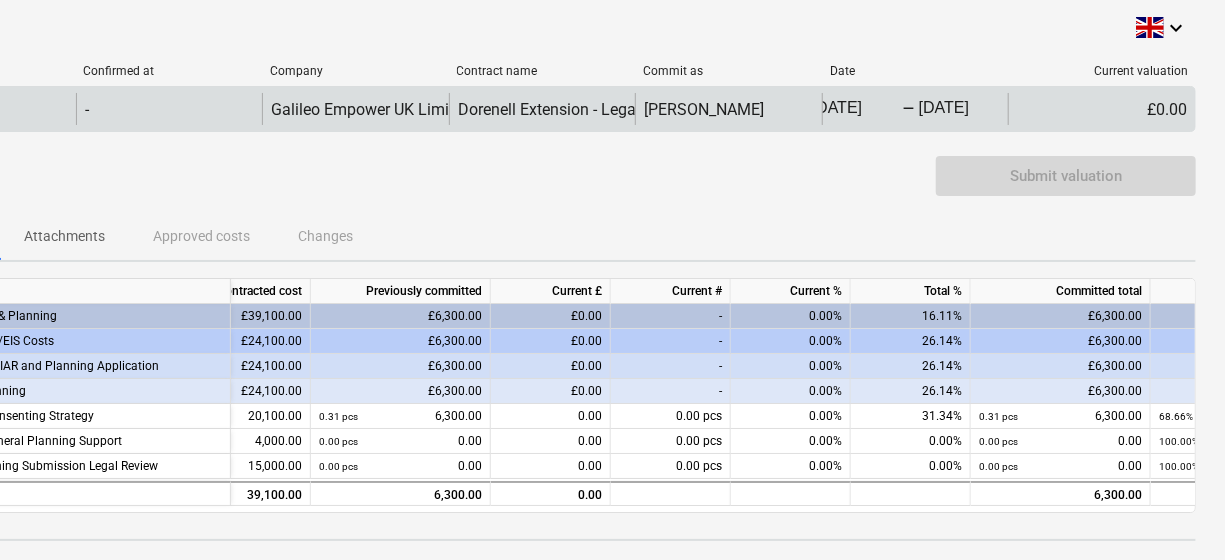 click on "£0.00" at bounding box center [1101, 109] 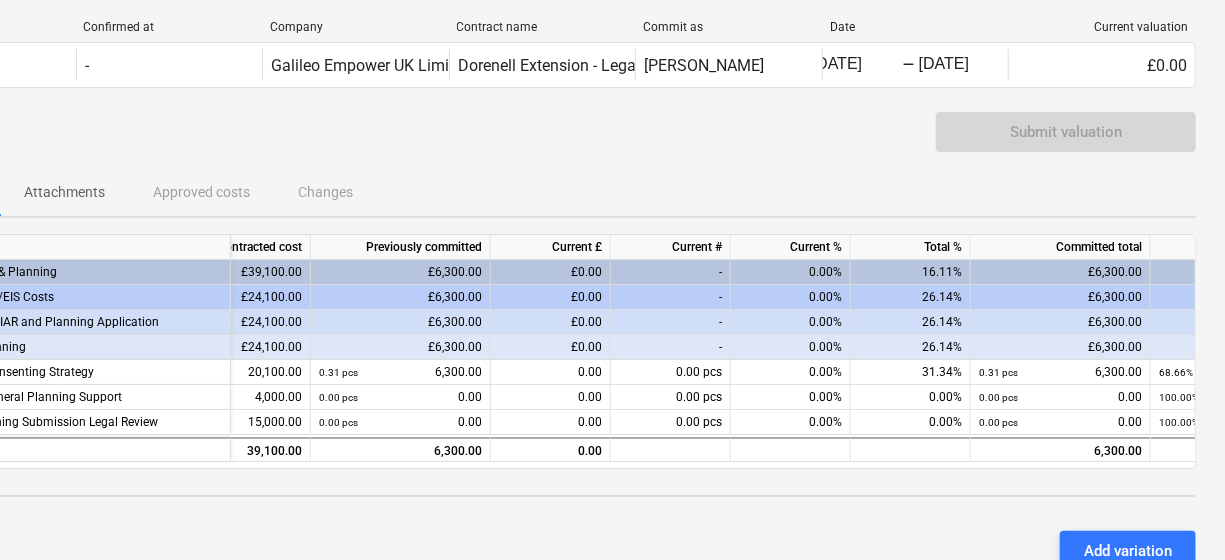 scroll, scrollTop: 0, scrollLeft: 142, axis: horizontal 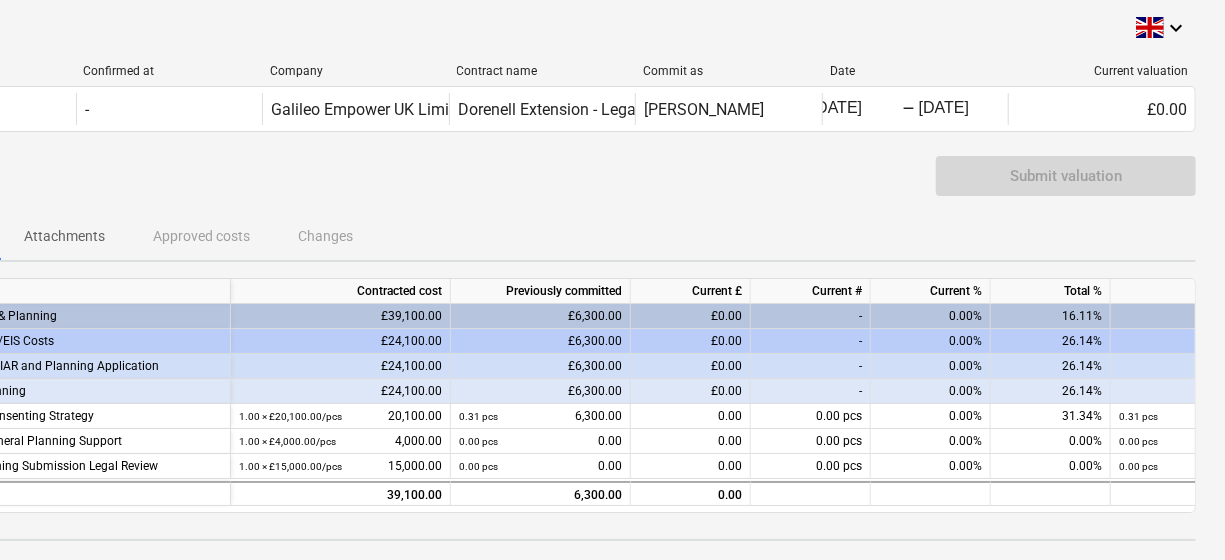drag, startPoint x: 146, startPoint y: 222, endPoint x: 491, endPoint y: 222, distance: 345 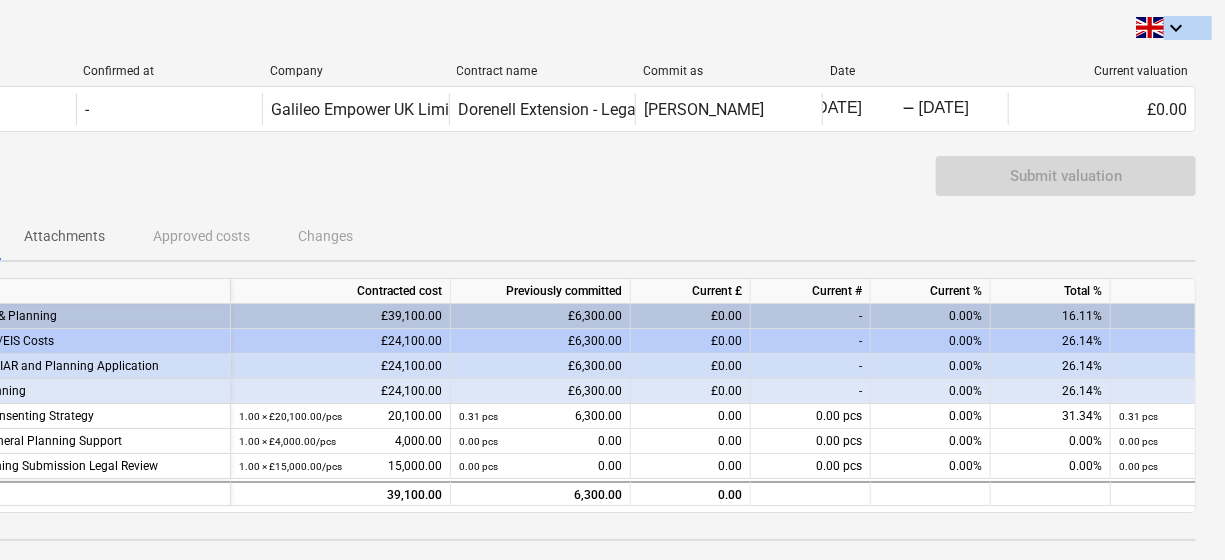 drag, startPoint x: 264, startPoint y: 5, endPoint x: 532, endPoint y: 56, distance: 272.80945 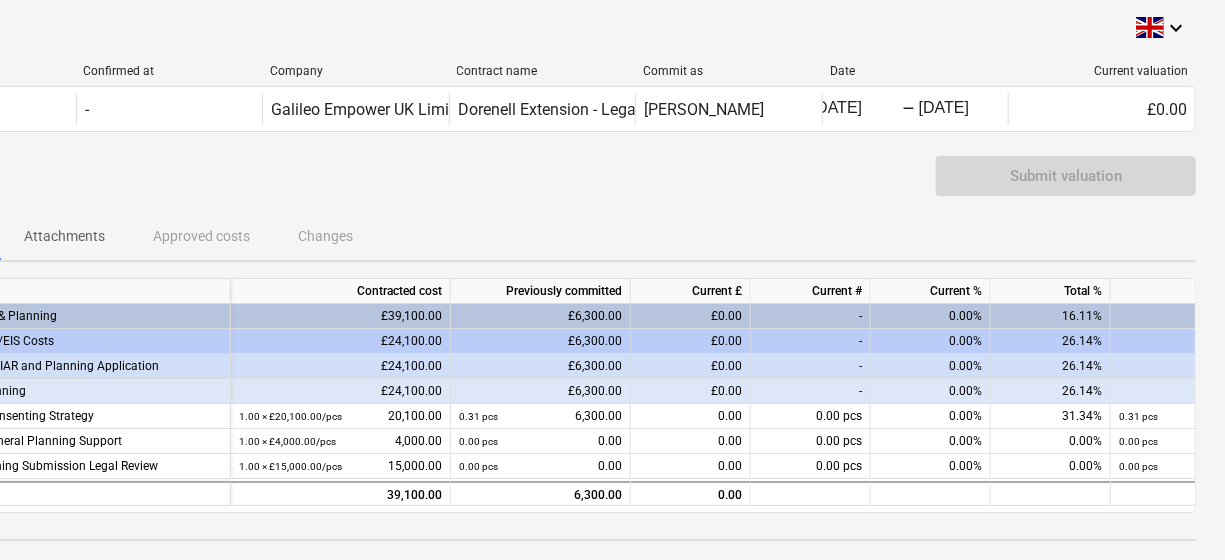 drag, startPoint x: 510, startPoint y: 513, endPoint x: 806, endPoint y: 553, distance: 298.69046 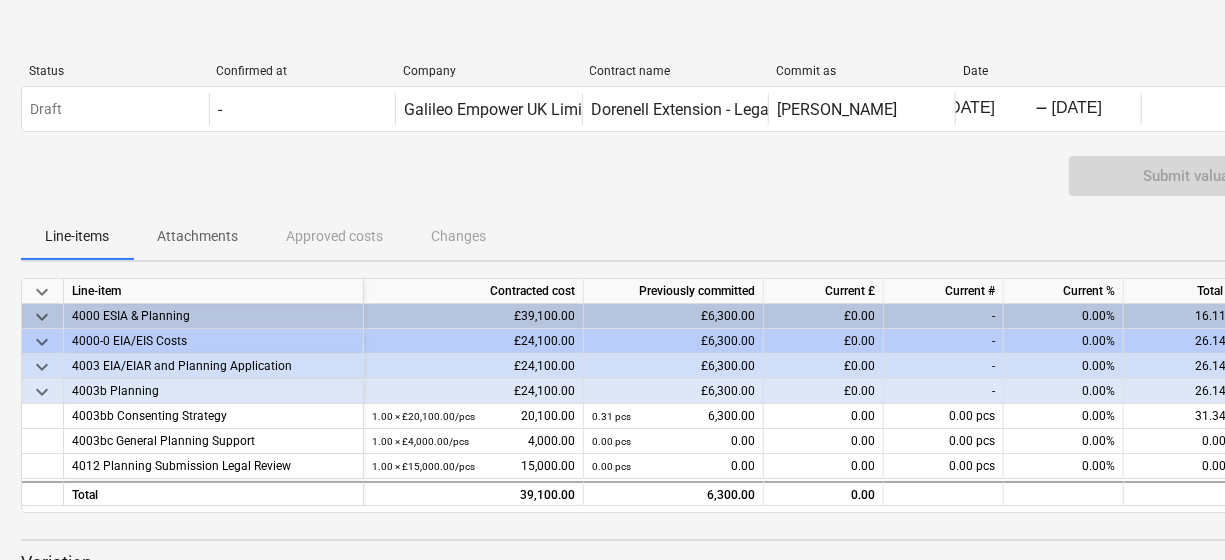 scroll, scrollTop: 0, scrollLeft: 0, axis: both 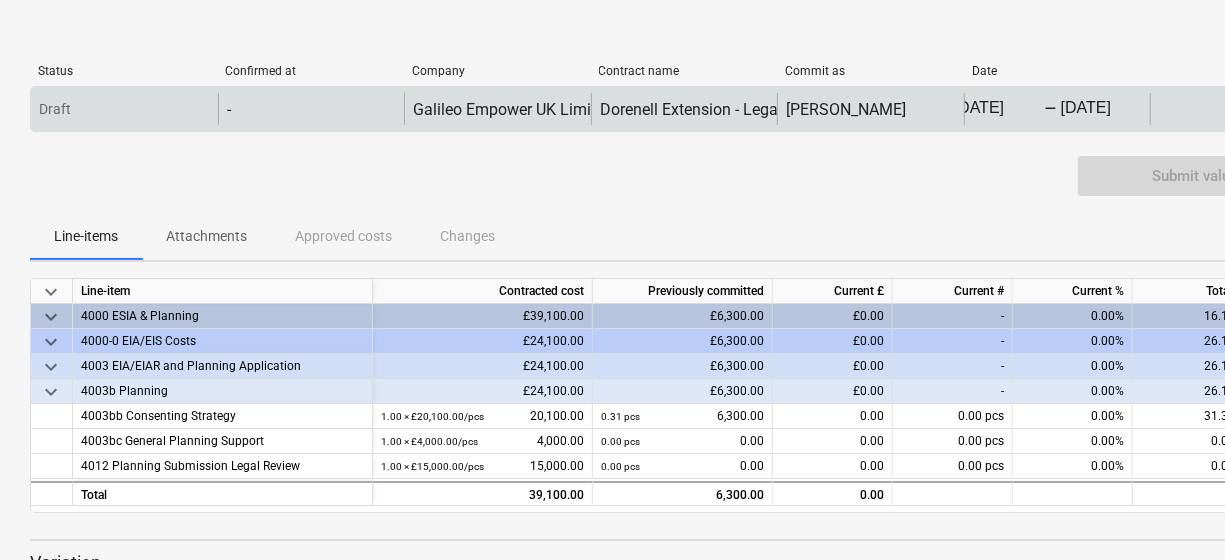 click on "Draft - Galileo Empower UK Limited (previously GGE Scotland Limited) Dorenell Extension - Legal / Planning Advice and Review Eversheds [PERSON_NAME] [DATE] Press the down arrow key to interact with the calendar and
select a date. Press the question mark key to get the keyboard shortcuts for changing dates. - [DATE] Press the down arrow key to interact with the calendar and
select a date. Press the question mark key to get the keyboard shortcuts for changing dates. £0.00" at bounding box center (684, 109) 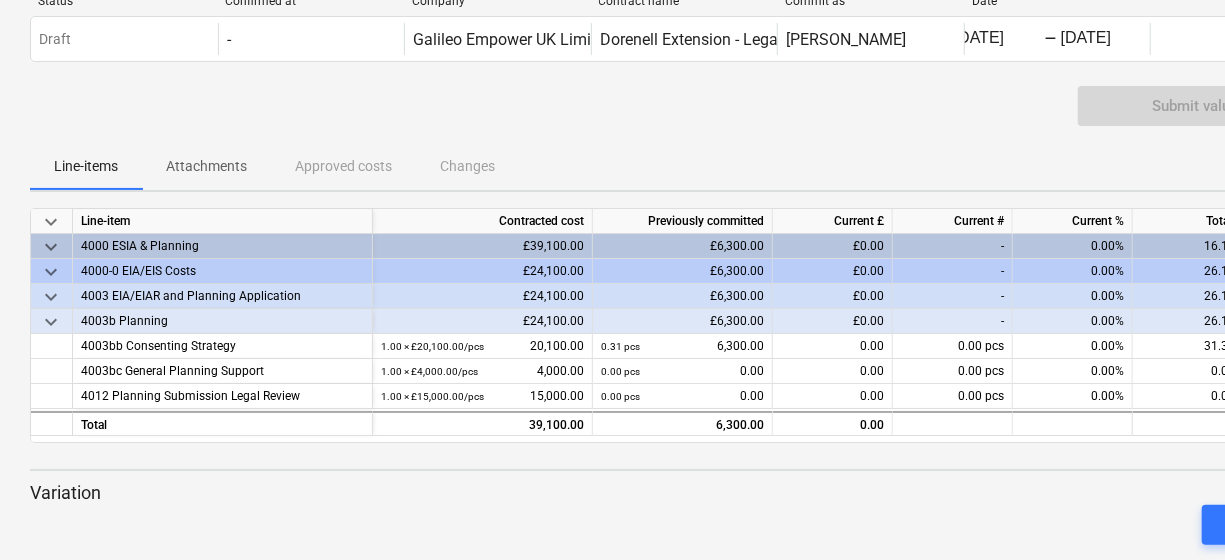 scroll, scrollTop: 102, scrollLeft: 0, axis: vertical 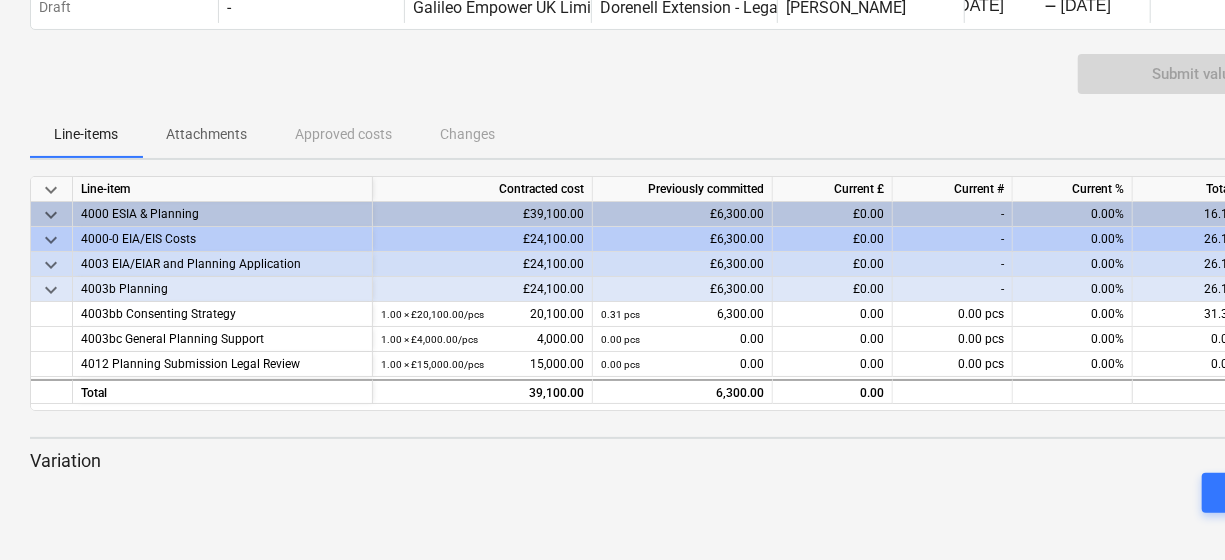 click on "4000 ESIA & Planning" at bounding box center [222, 214] 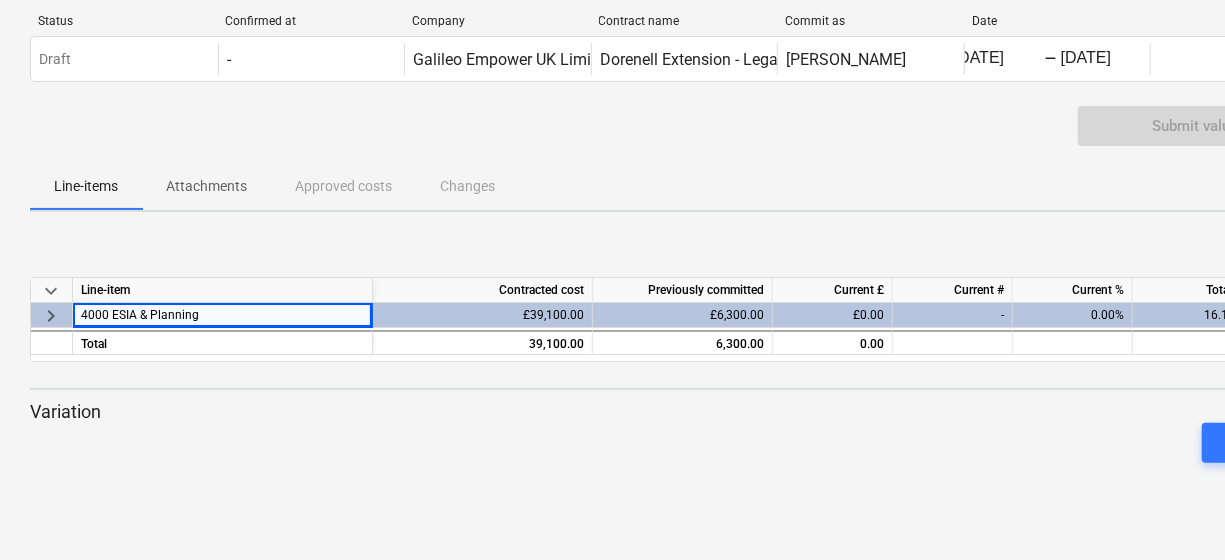 click on "keyboard_arrow_right" at bounding box center [51, 315] 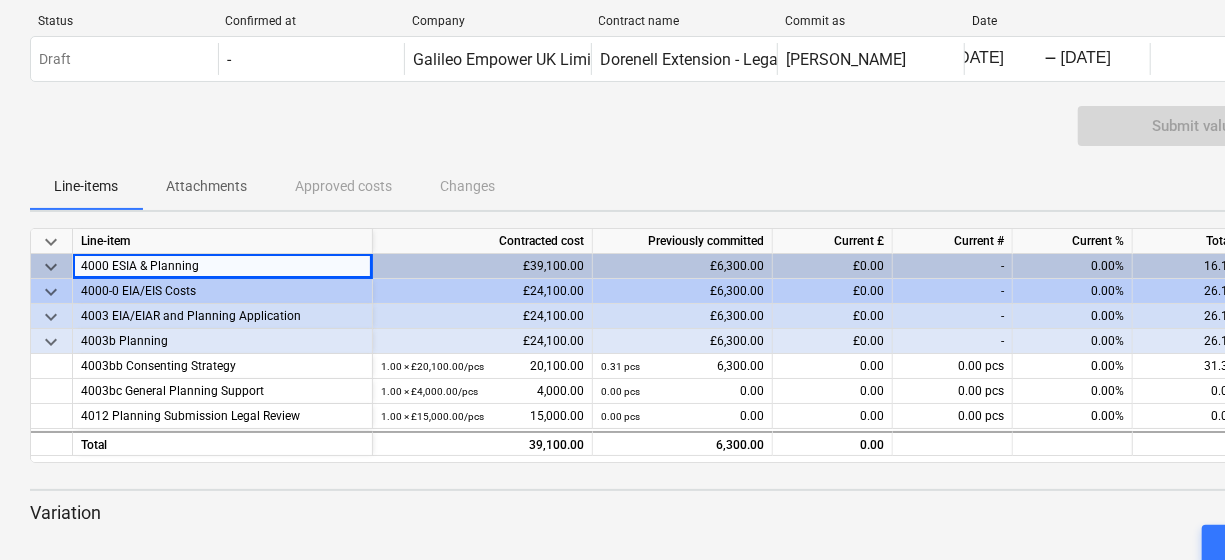 click on "£0.00" at bounding box center (833, 266) 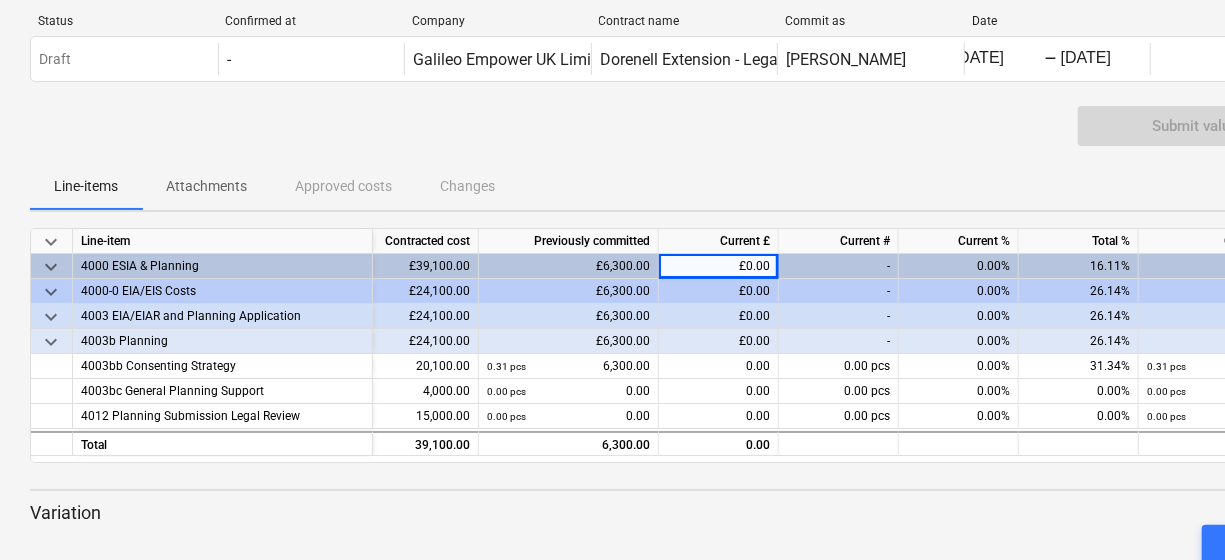 scroll, scrollTop: 0, scrollLeft: 107, axis: horizontal 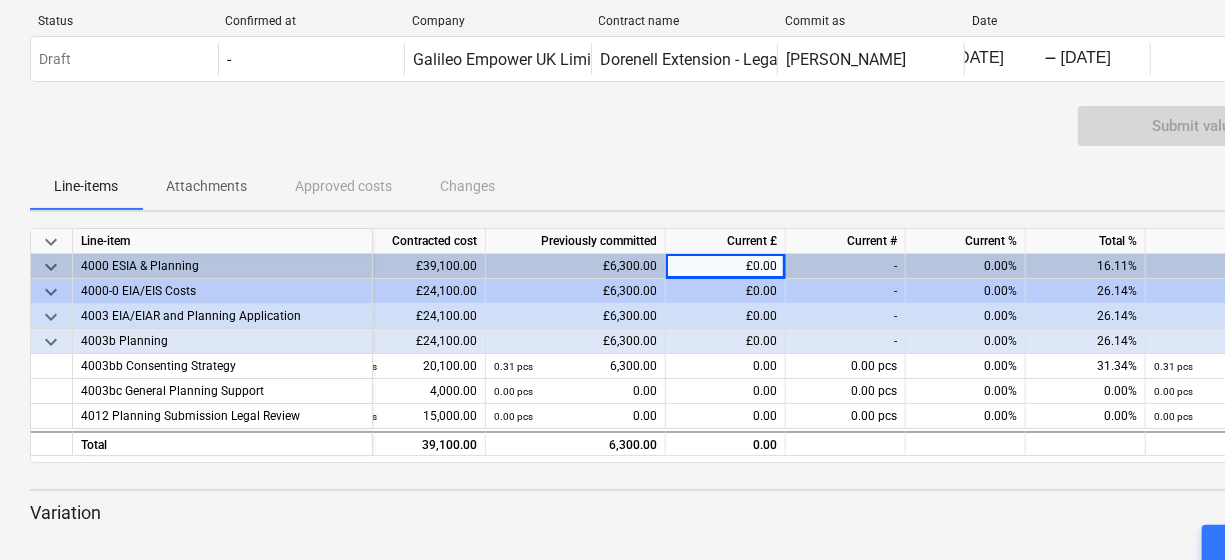 click on "£0.00" at bounding box center (726, 266) 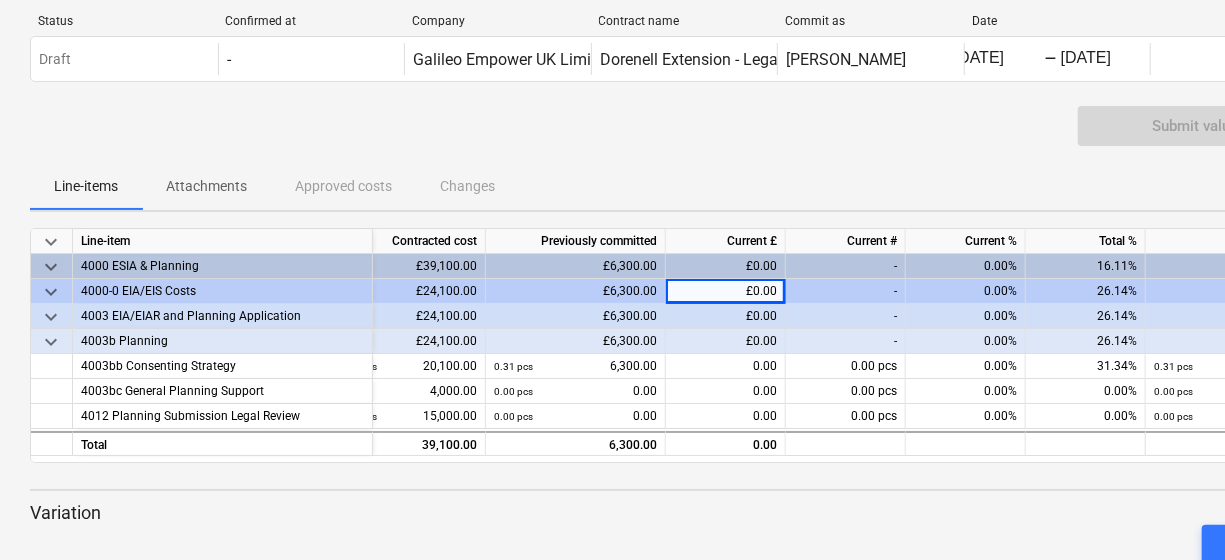 scroll, scrollTop: 102, scrollLeft: 0, axis: vertical 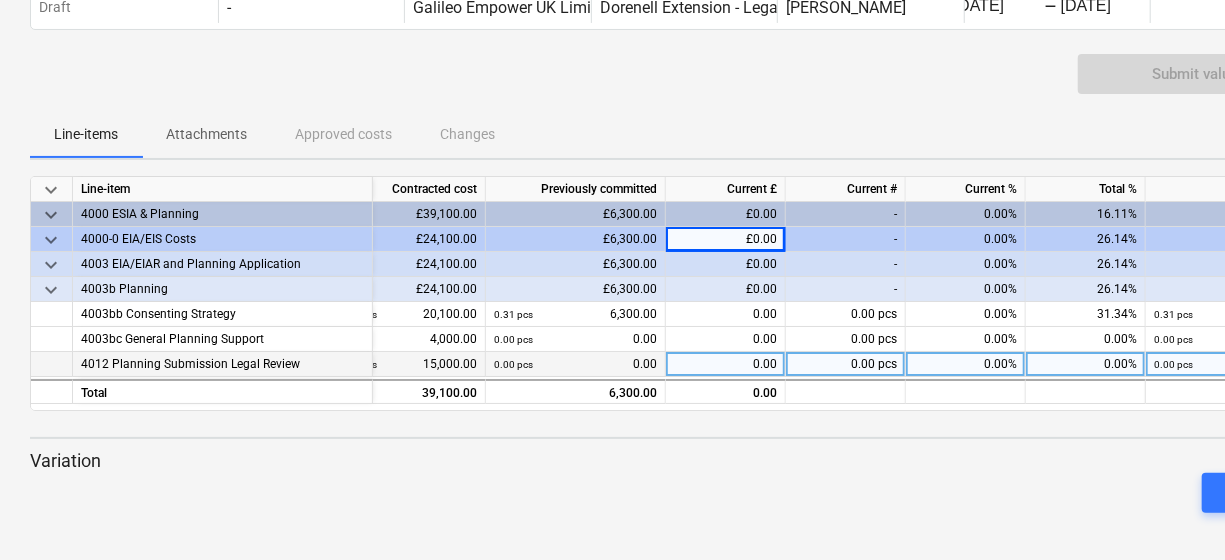 click on "0.00" at bounding box center (726, 364) 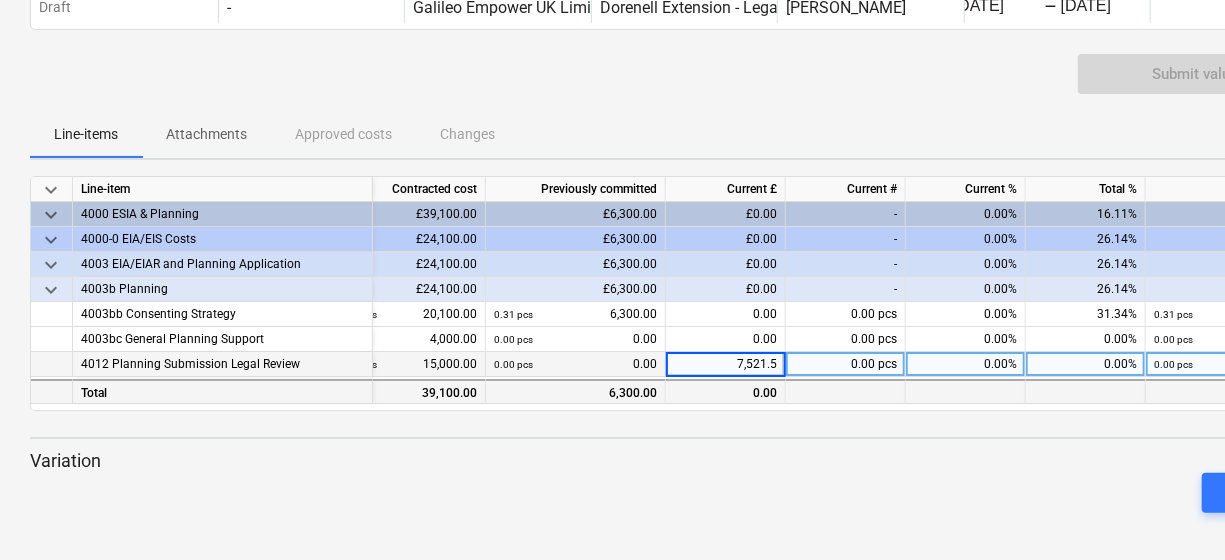 type on "7,521.50" 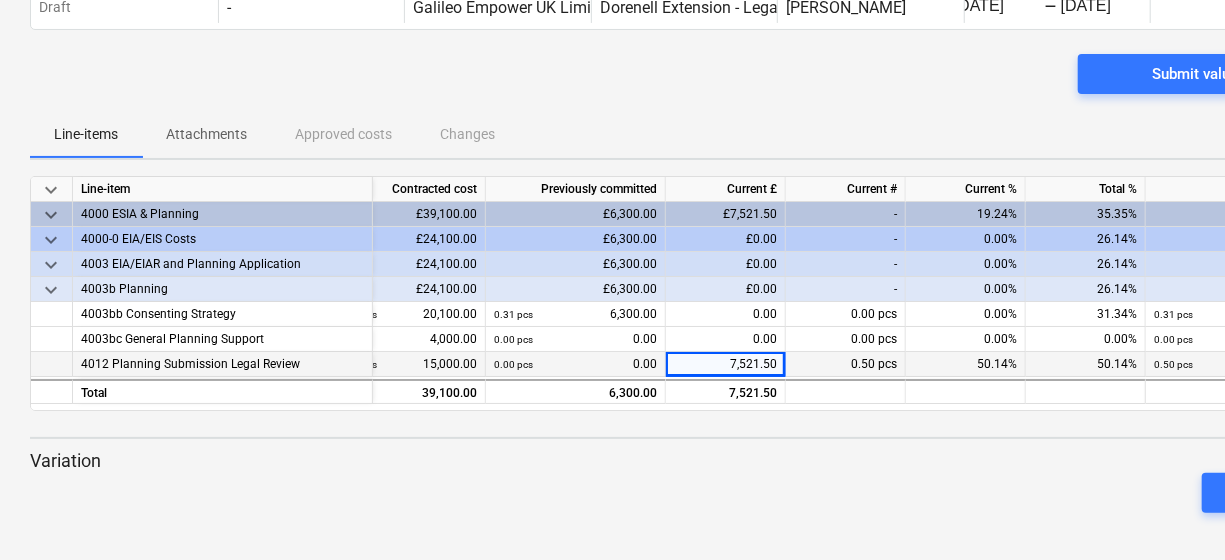 click on "Line-items Attachments Approved costs Changes" at bounding box center (684, 134) 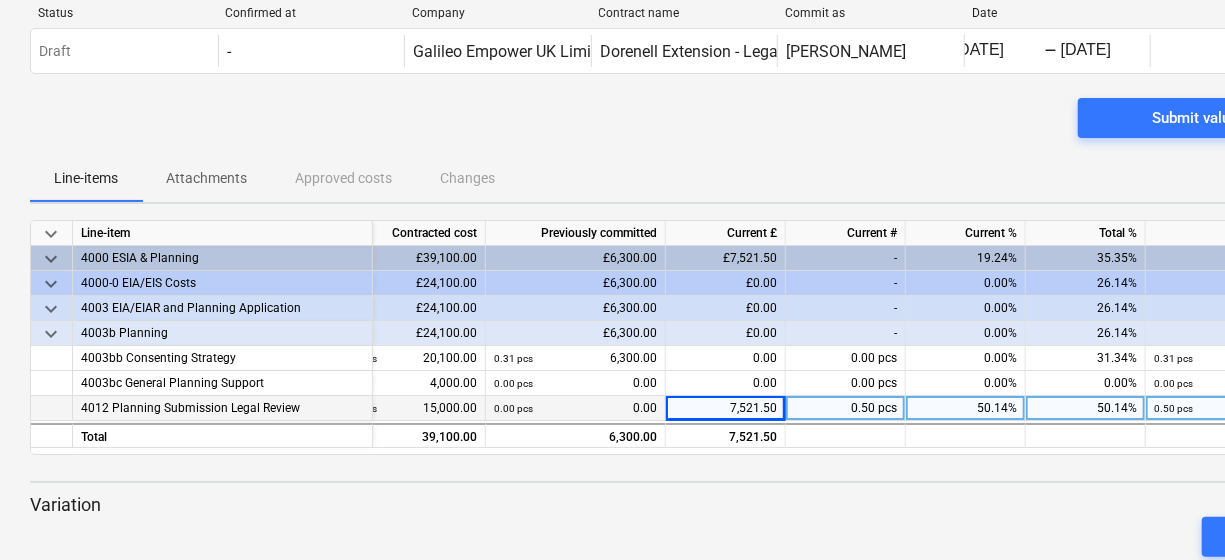 scroll, scrollTop: 100, scrollLeft: 0, axis: vertical 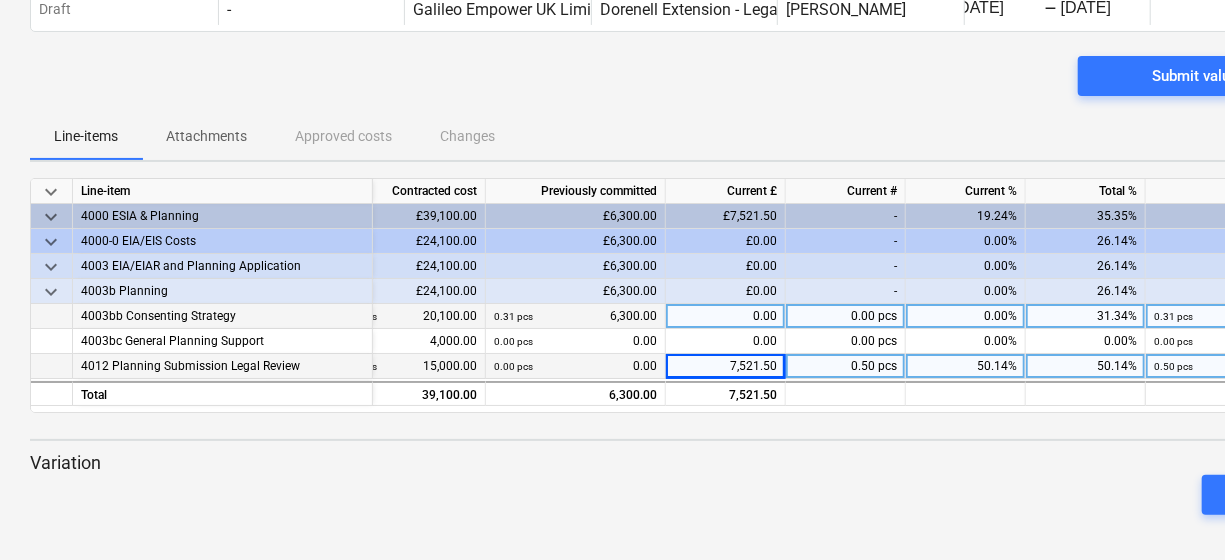click on "0.00" at bounding box center (726, 316) 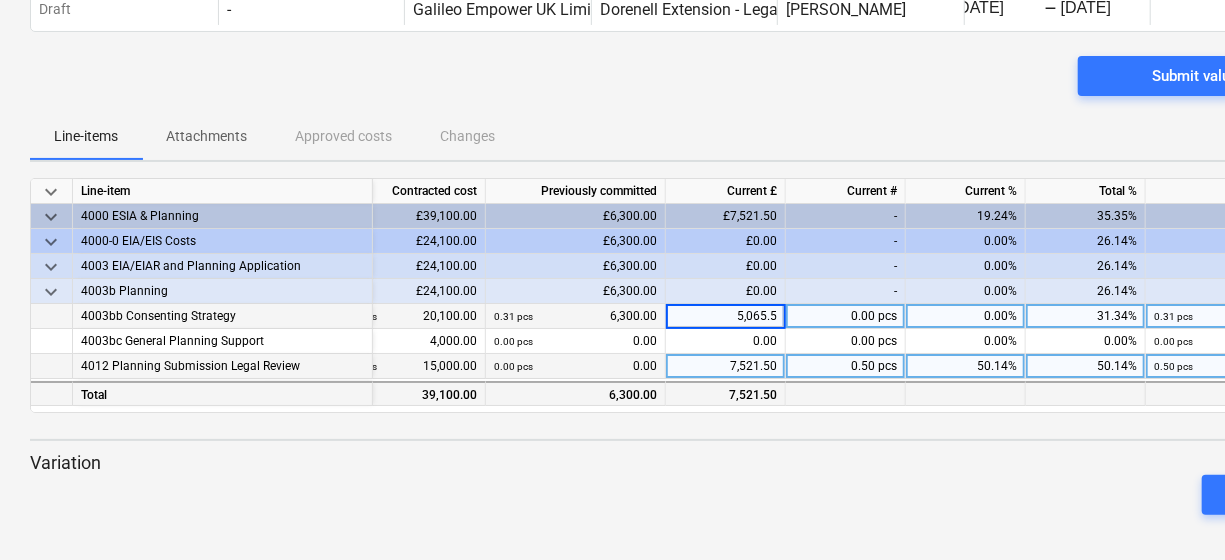 type on "5,065.50" 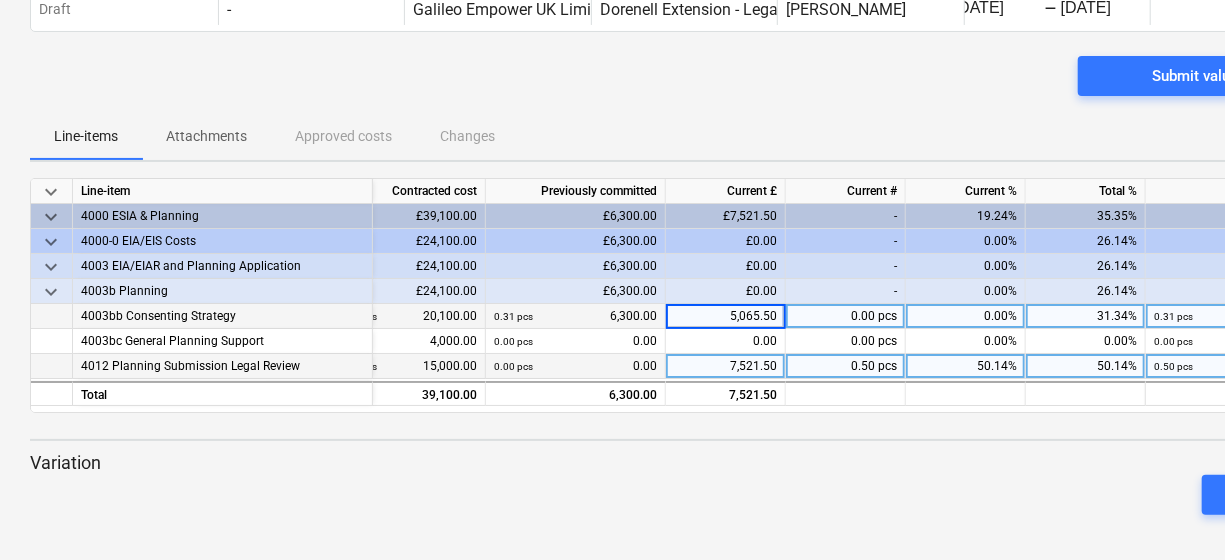 click on "Line-items Attachments Approved costs Changes" at bounding box center (684, 136) 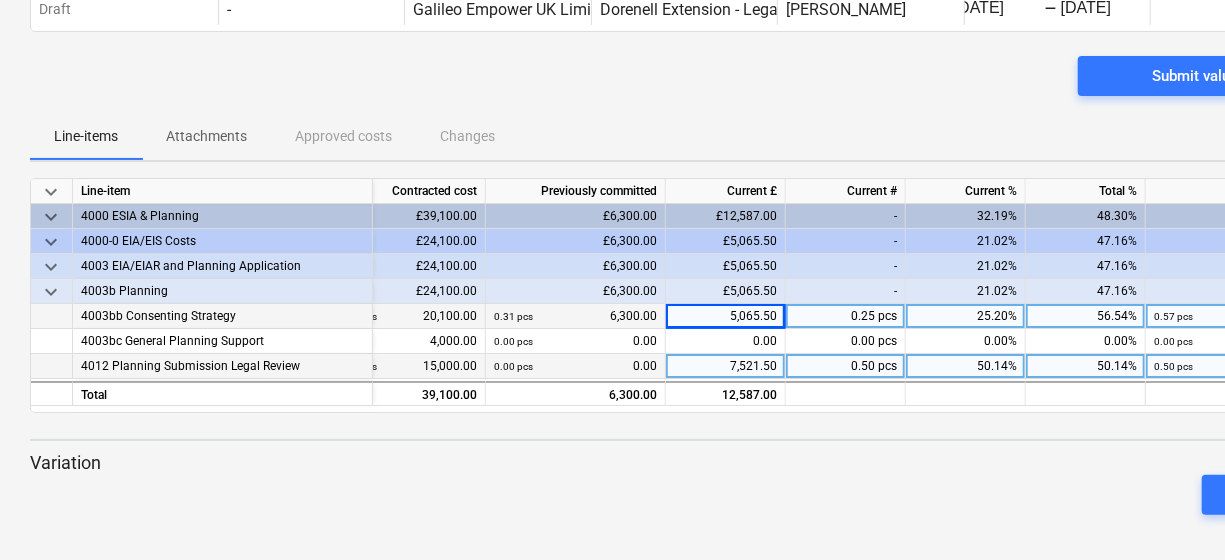 click on "5,065.50" at bounding box center [726, 316] 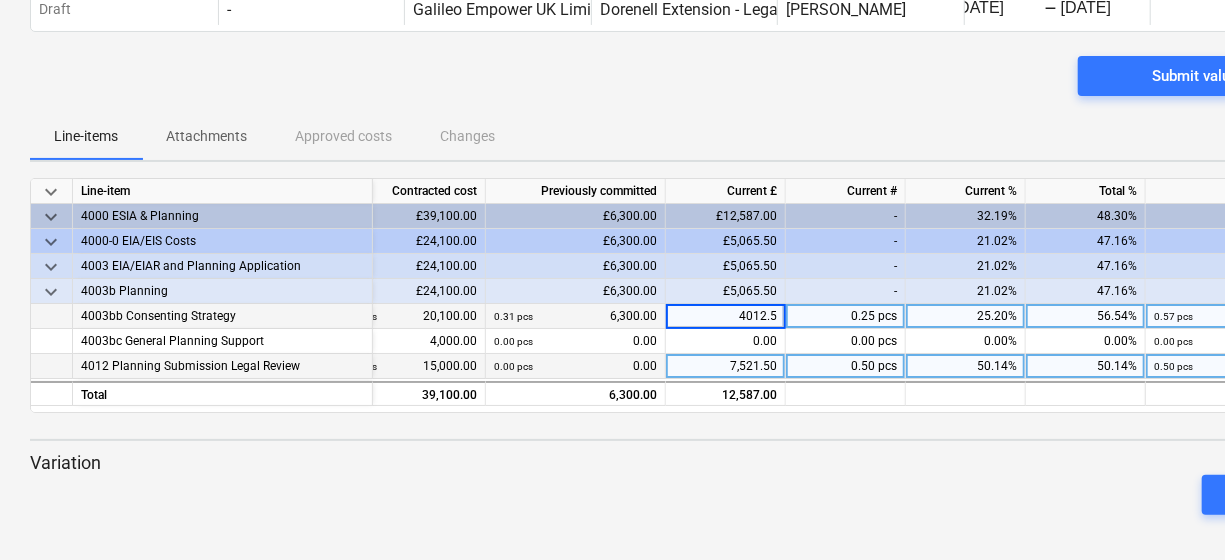 type on "4012.50" 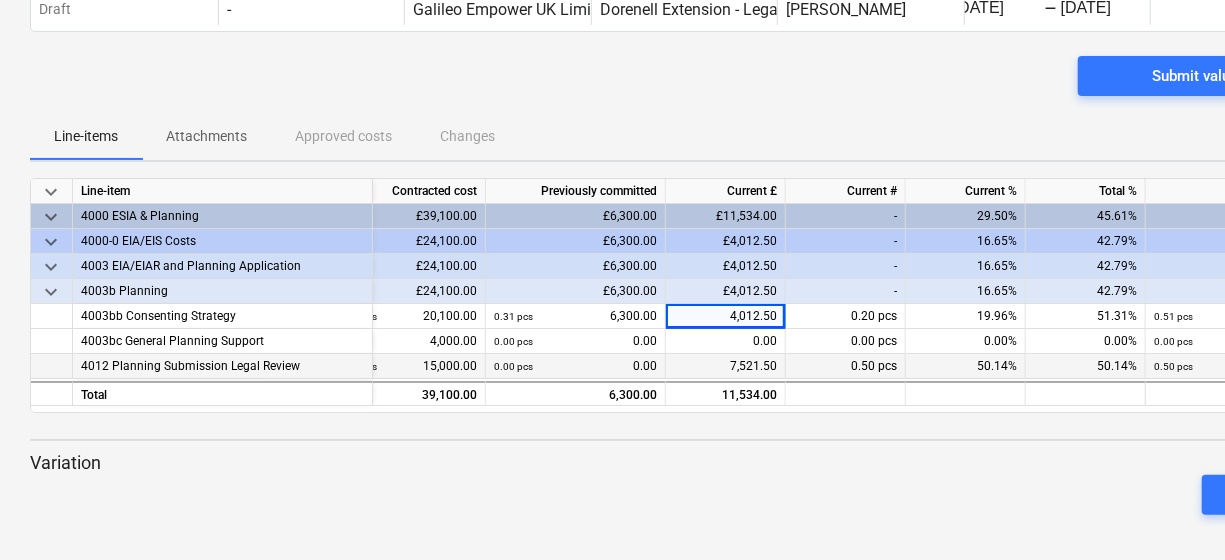 click on "Line-items Attachments Approved costs Changes" at bounding box center (684, 136) 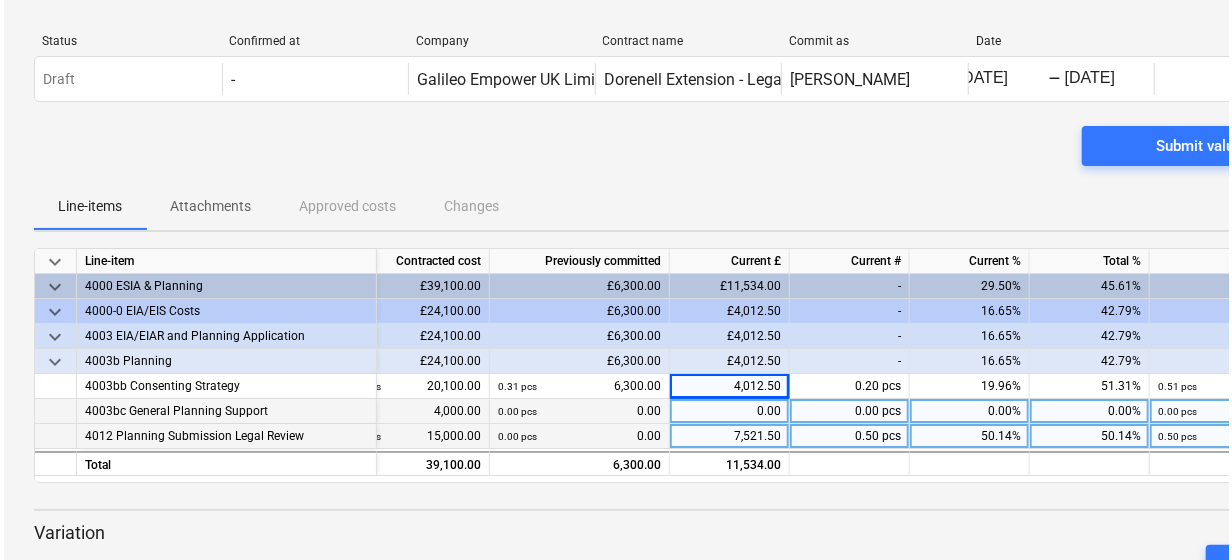 scroll, scrollTop: 0, scrollLeft: 0, axis: both 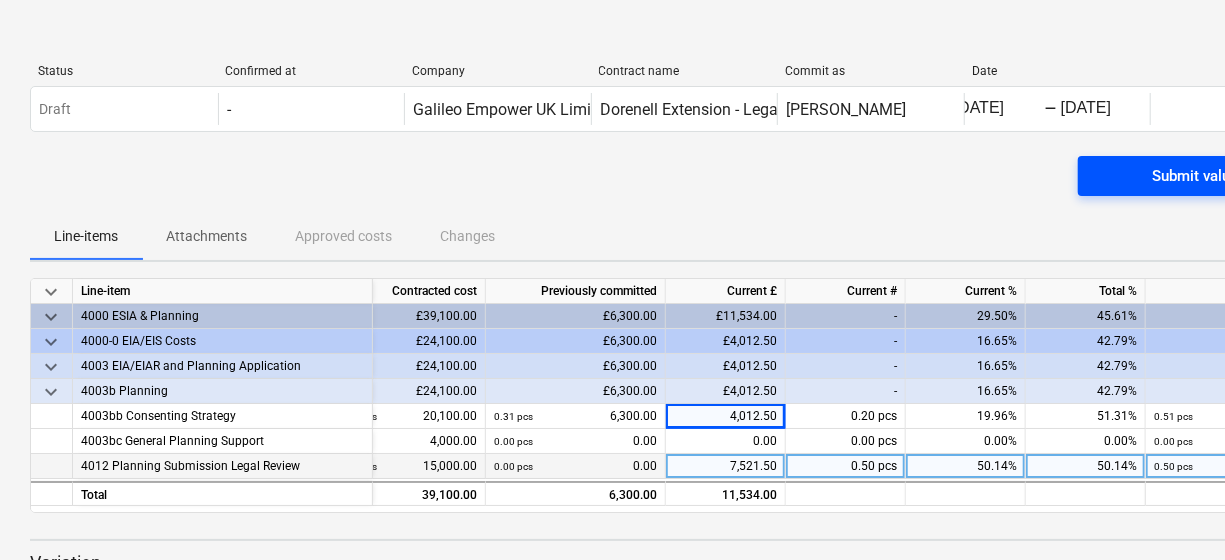 click on "Submit valuation" at bounding box center [1208, 176] 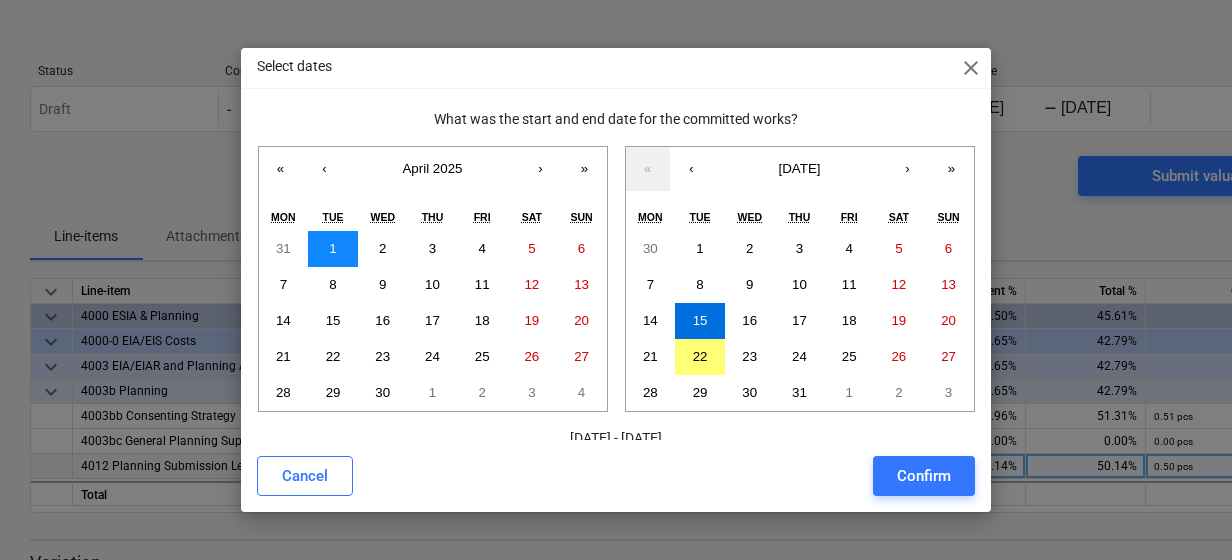 click on "1" at bounding box center [332, 248] 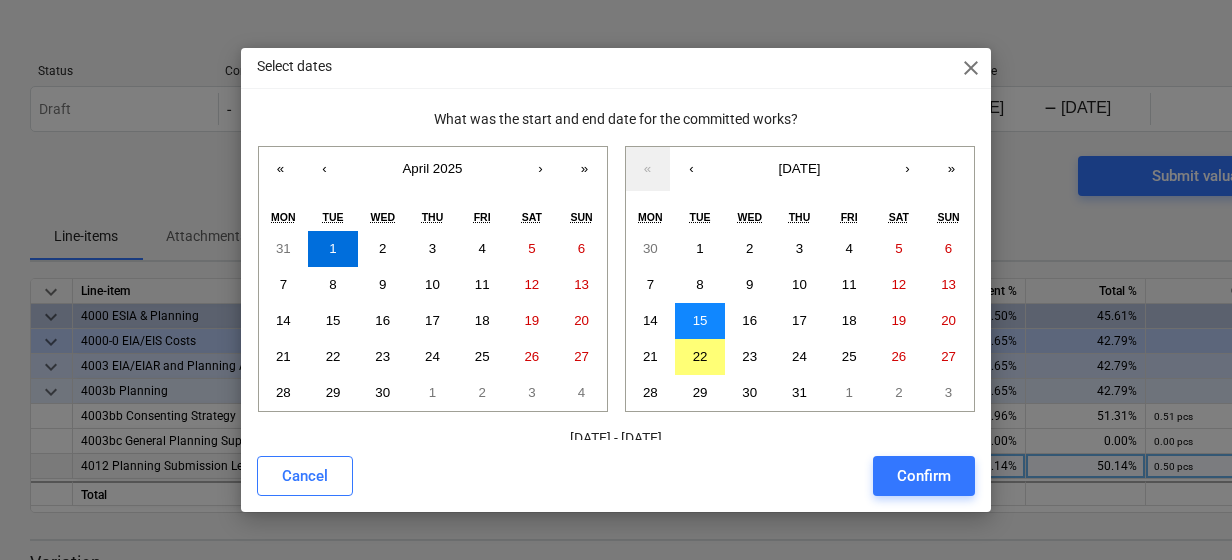 click on "15" at bounding box center (700, 321) 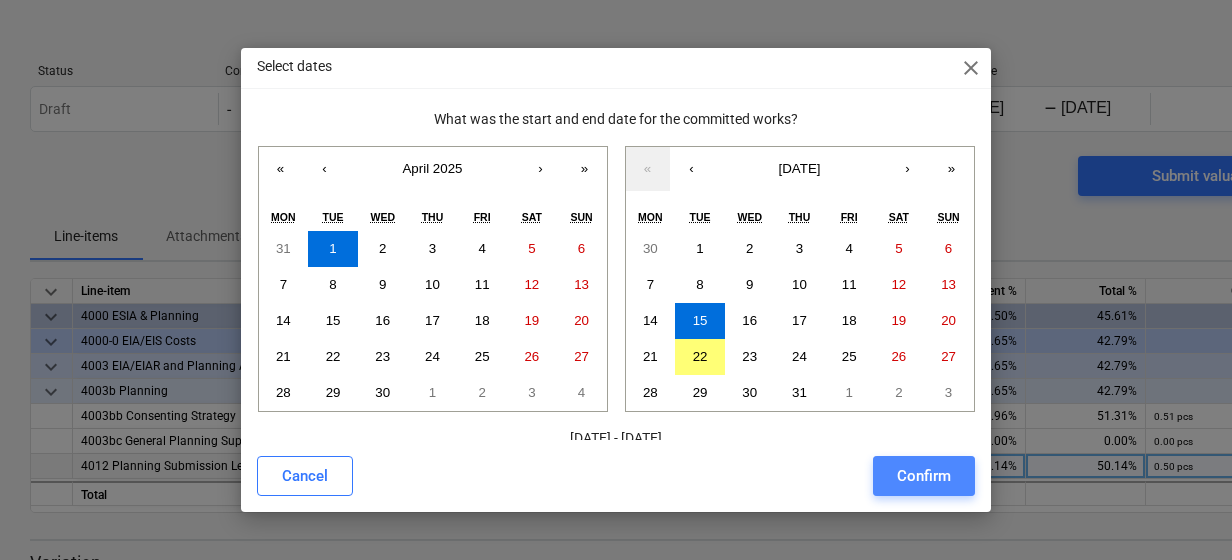 click on "Confirm" at bounding box center (924, 476) 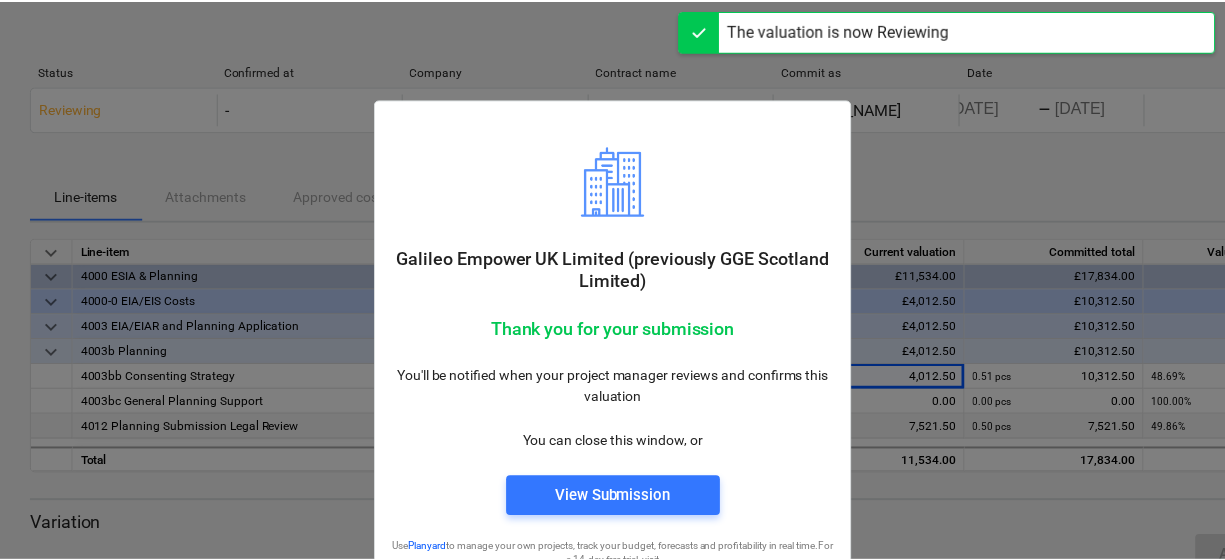 scroll, scrollTop: 0, scrollLeft: 0, axis: both 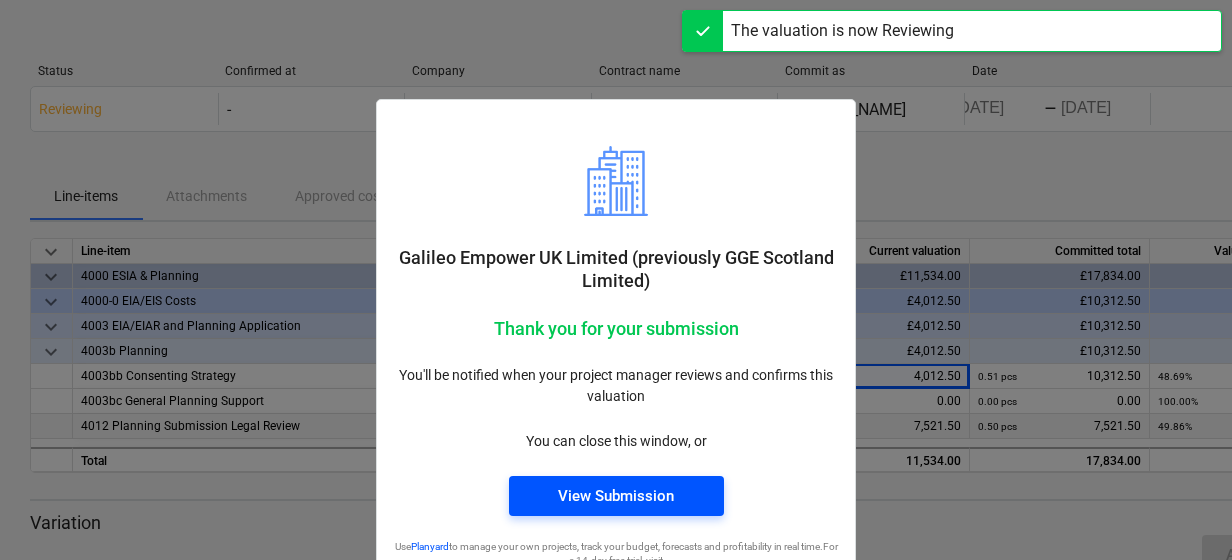 click on "View Submission" at bounding box center (616, 496) 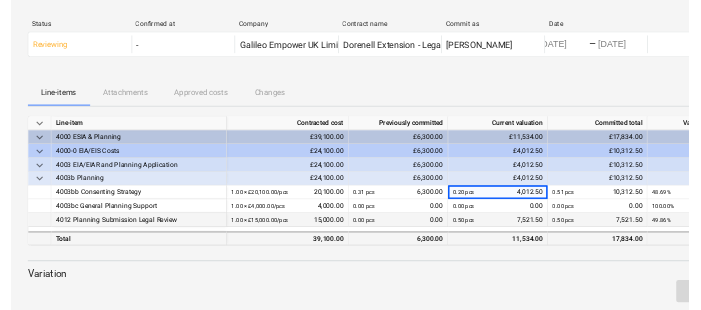 scroll, scrollTop: 0, scrollLeft: 0, axis: both 